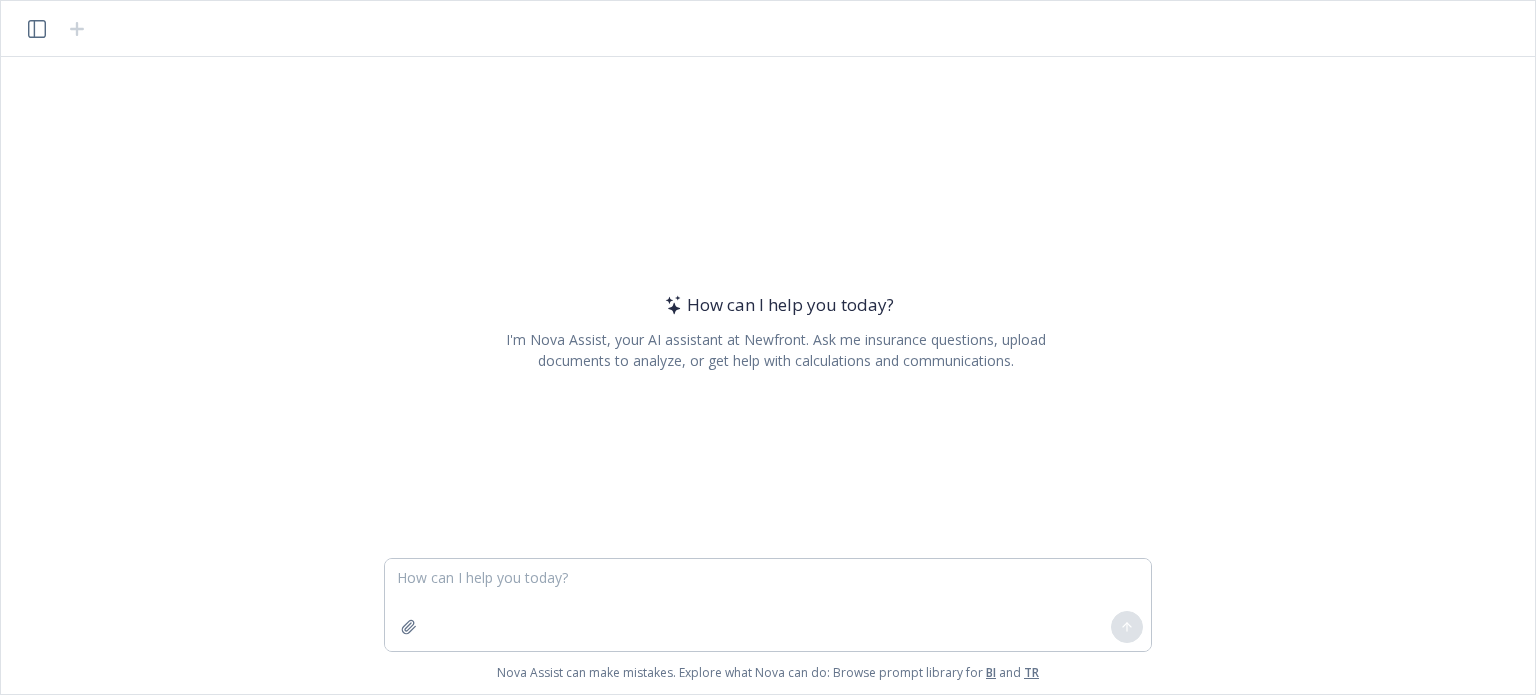 scroll, scrollTop: 0, scrollLeft: 0, axis: both 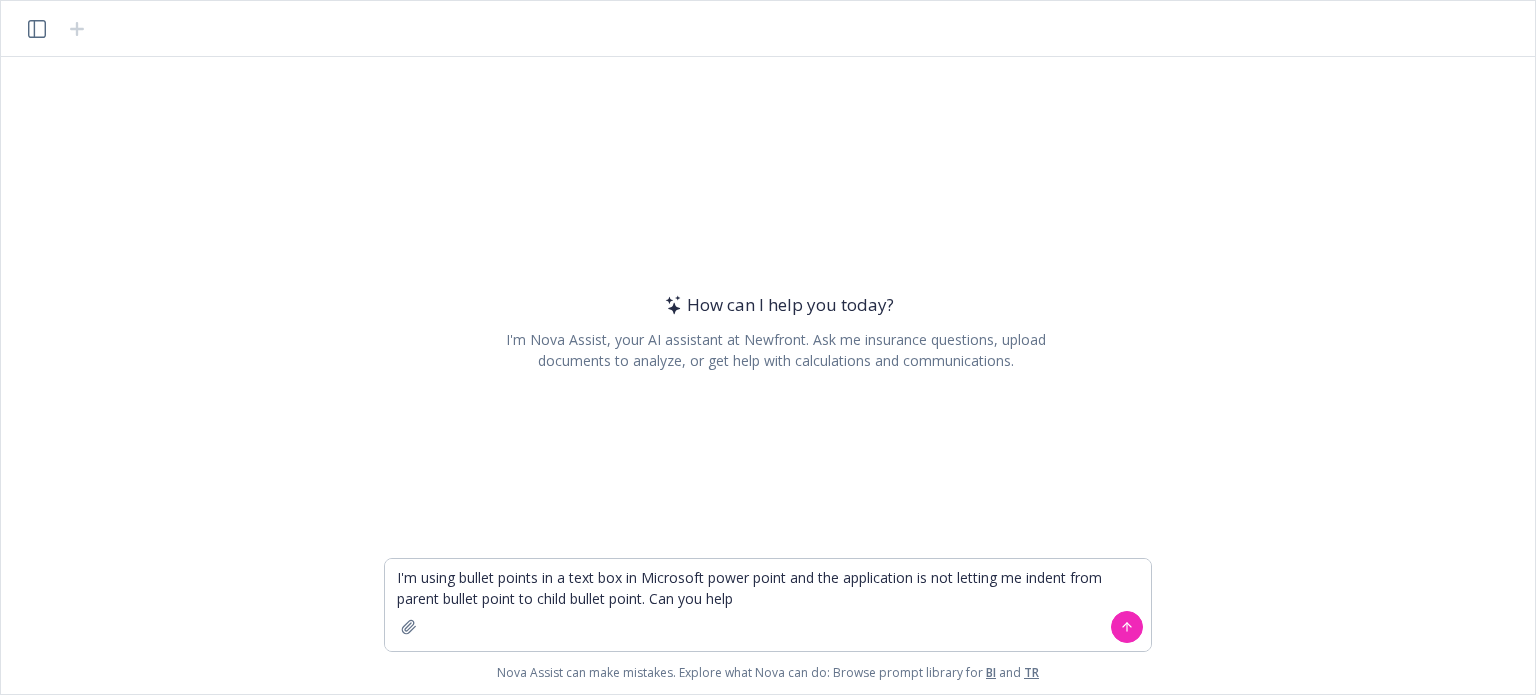 type on "I'm using bullet points in a text box in Microsoft power point and the application is not letting me indent from parent bullet point to child bullet point. Can you help?" 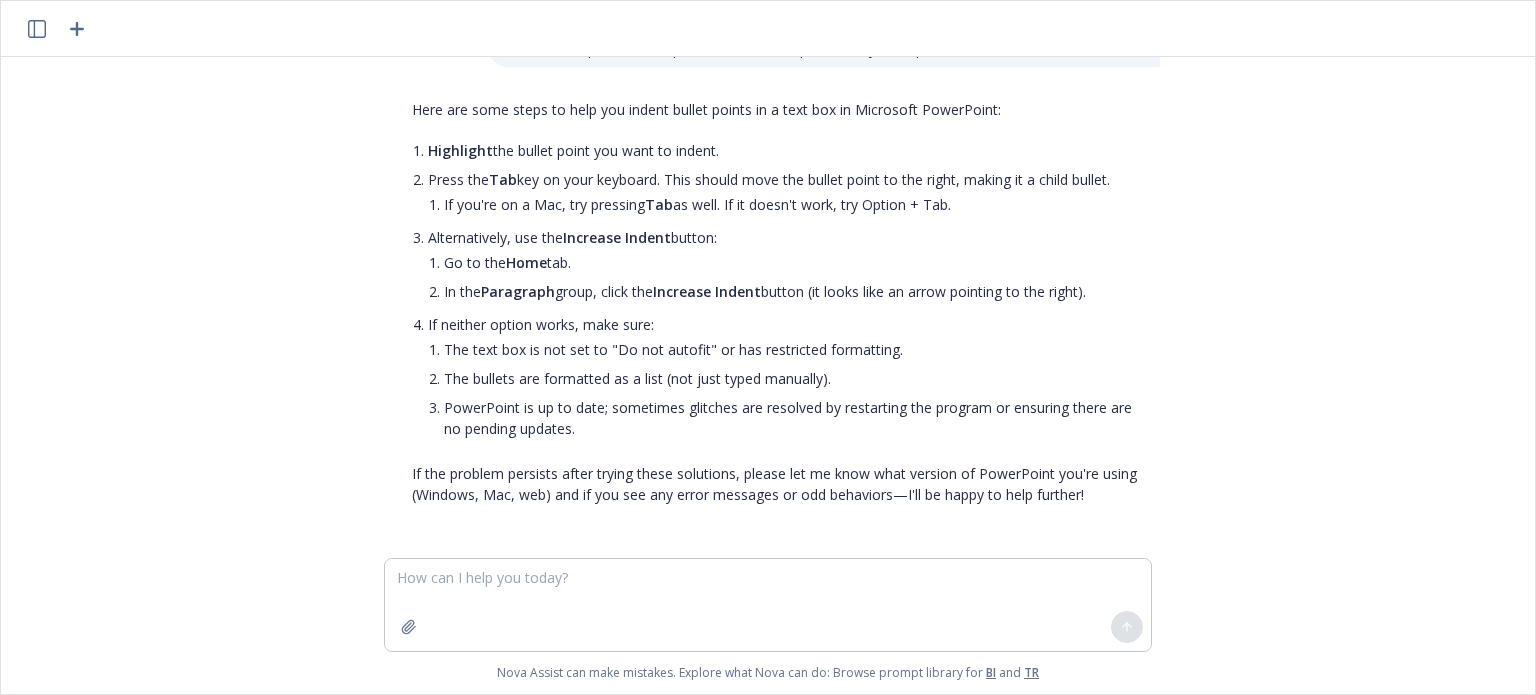 scroll, scrollTop: 65, scrollLeft: 0, axis: vertical 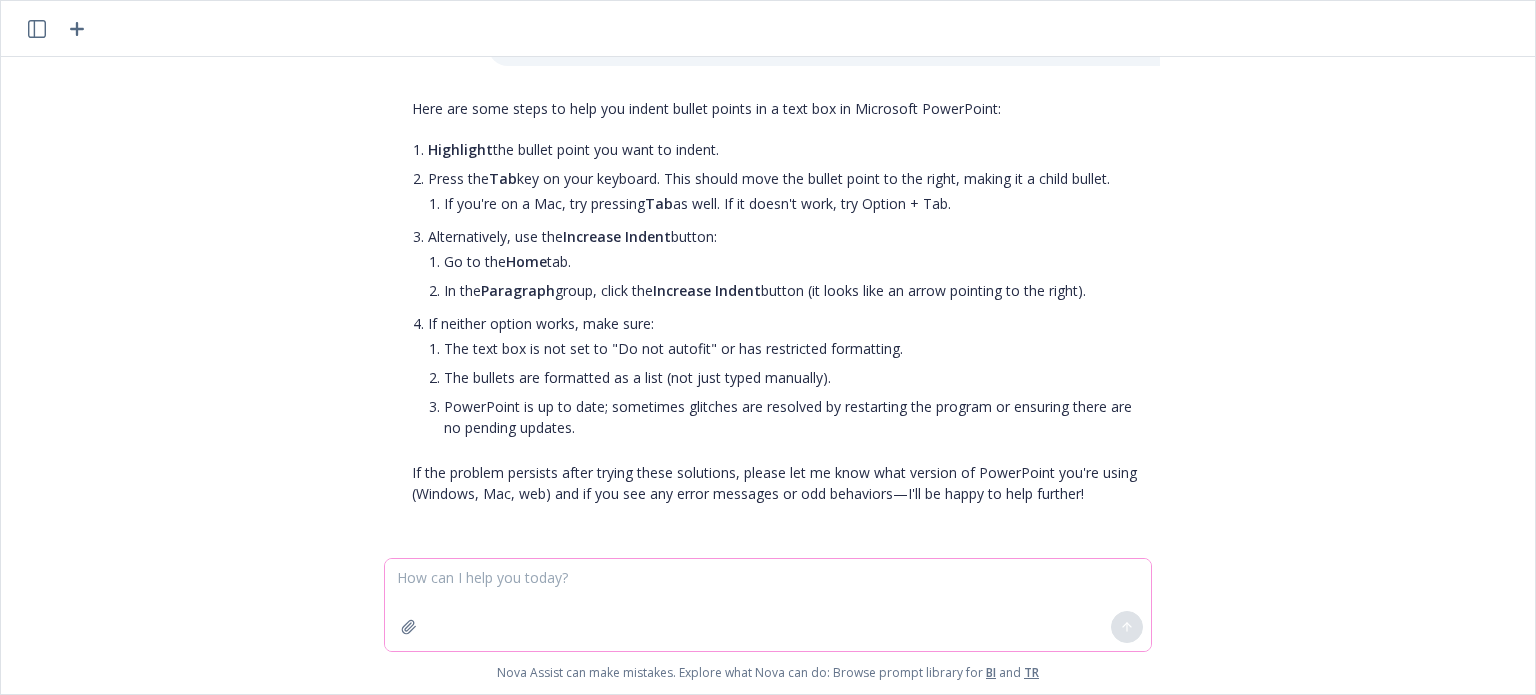 click at bounding box center (768, 605) 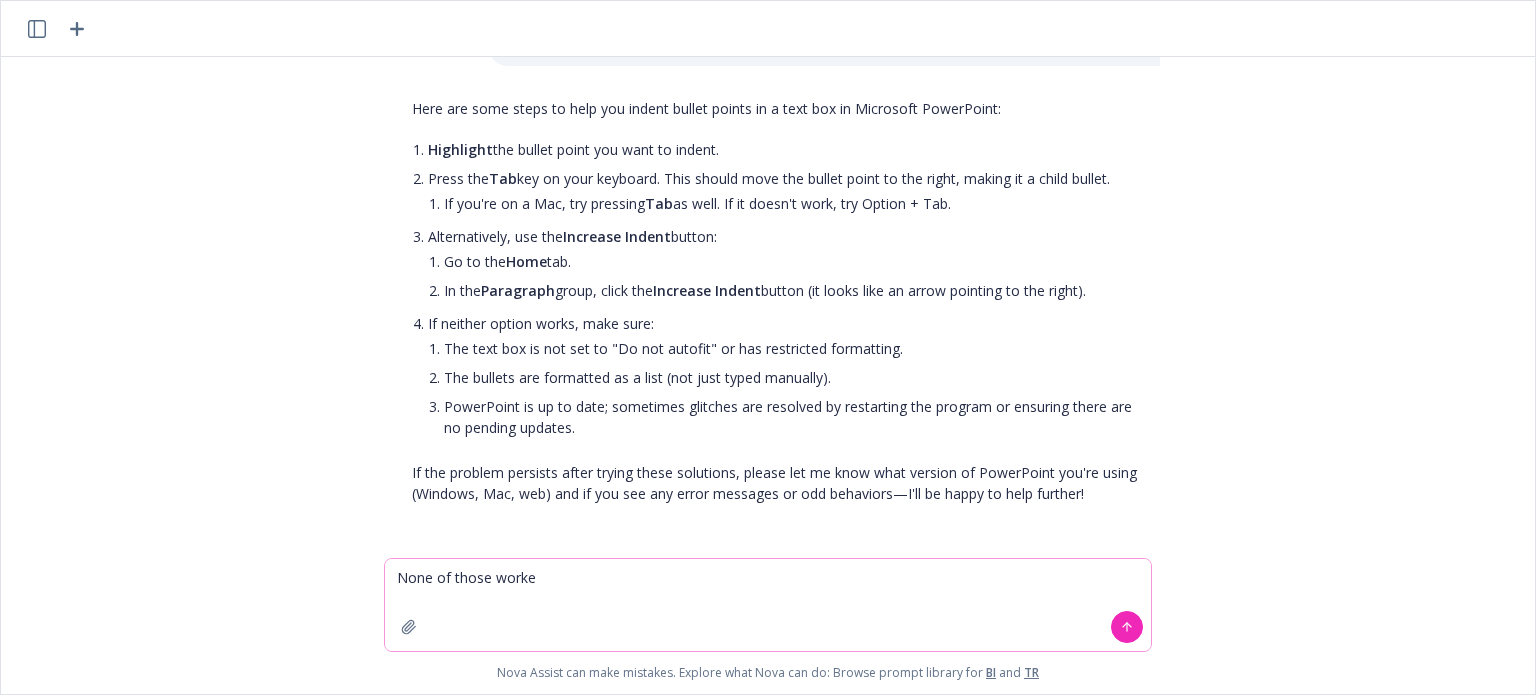type on "None of those worked" 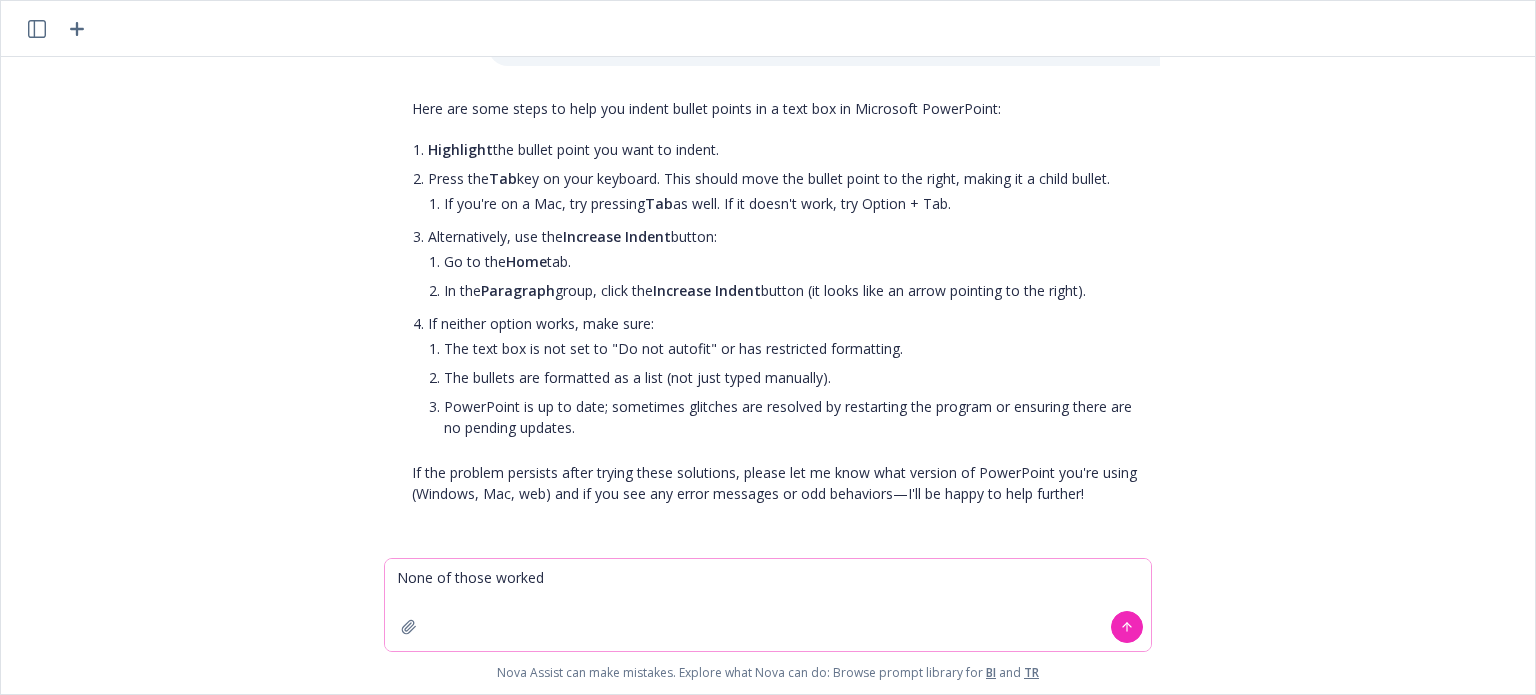 type 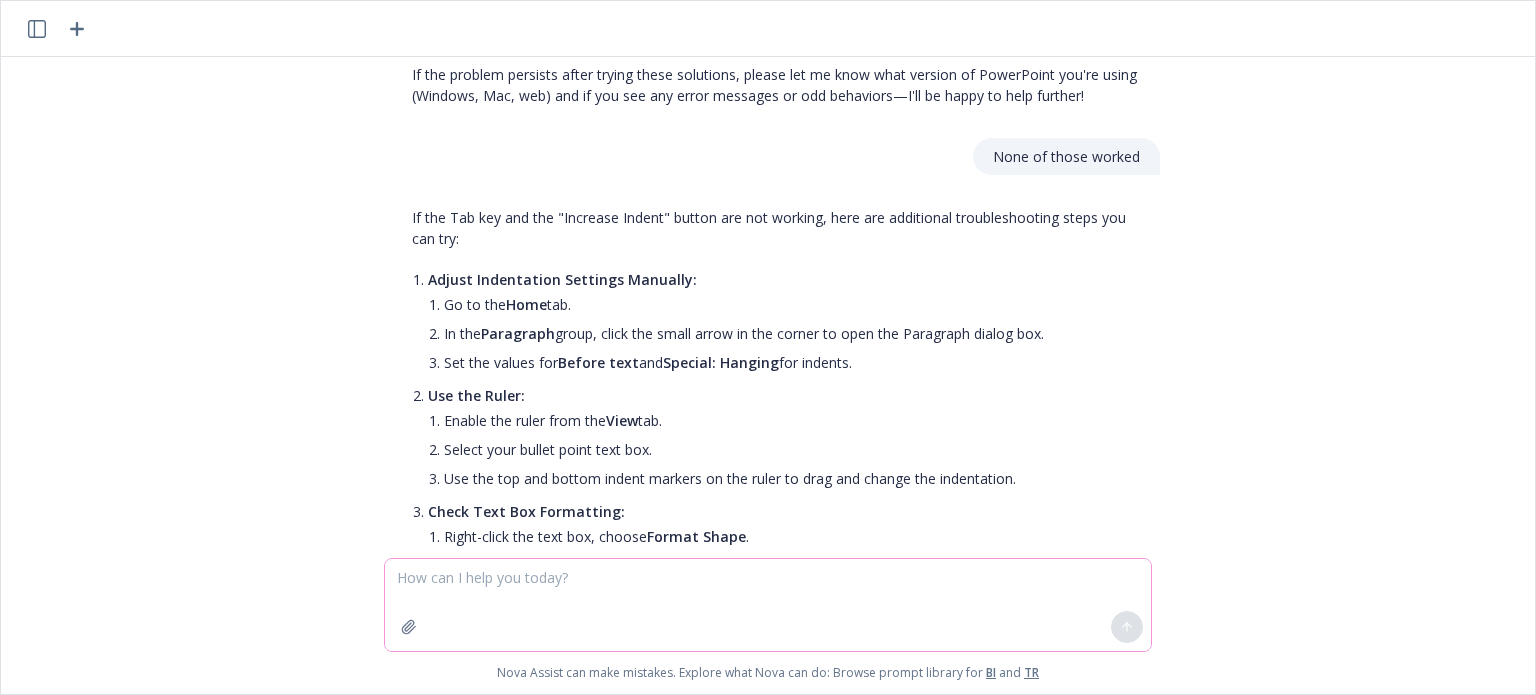 scroll, scrollTop: 425, scrollLeft: 0, axis: vertical 